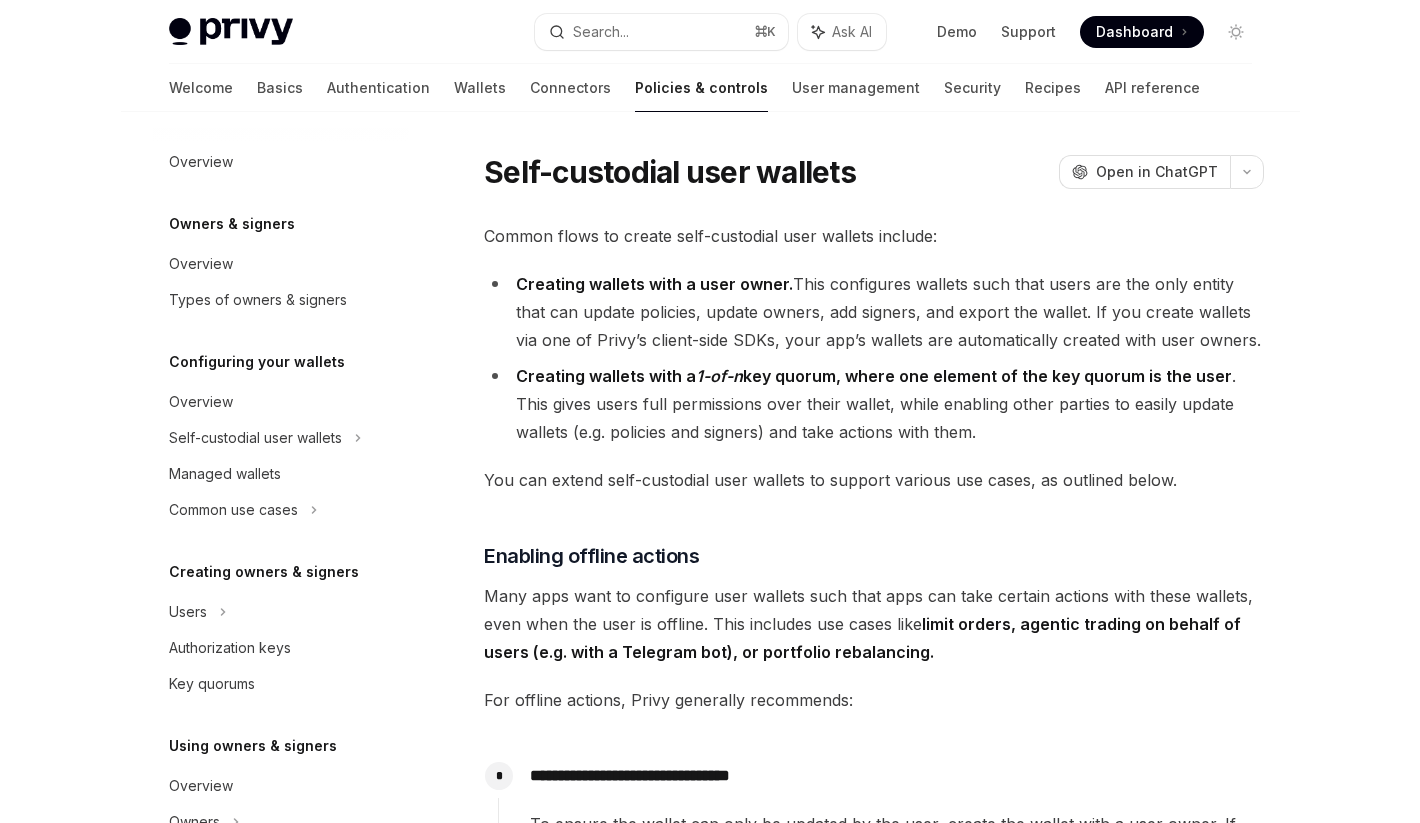 scroll, scrollTop: 2026, scrollLeft: 0, axis: vertical 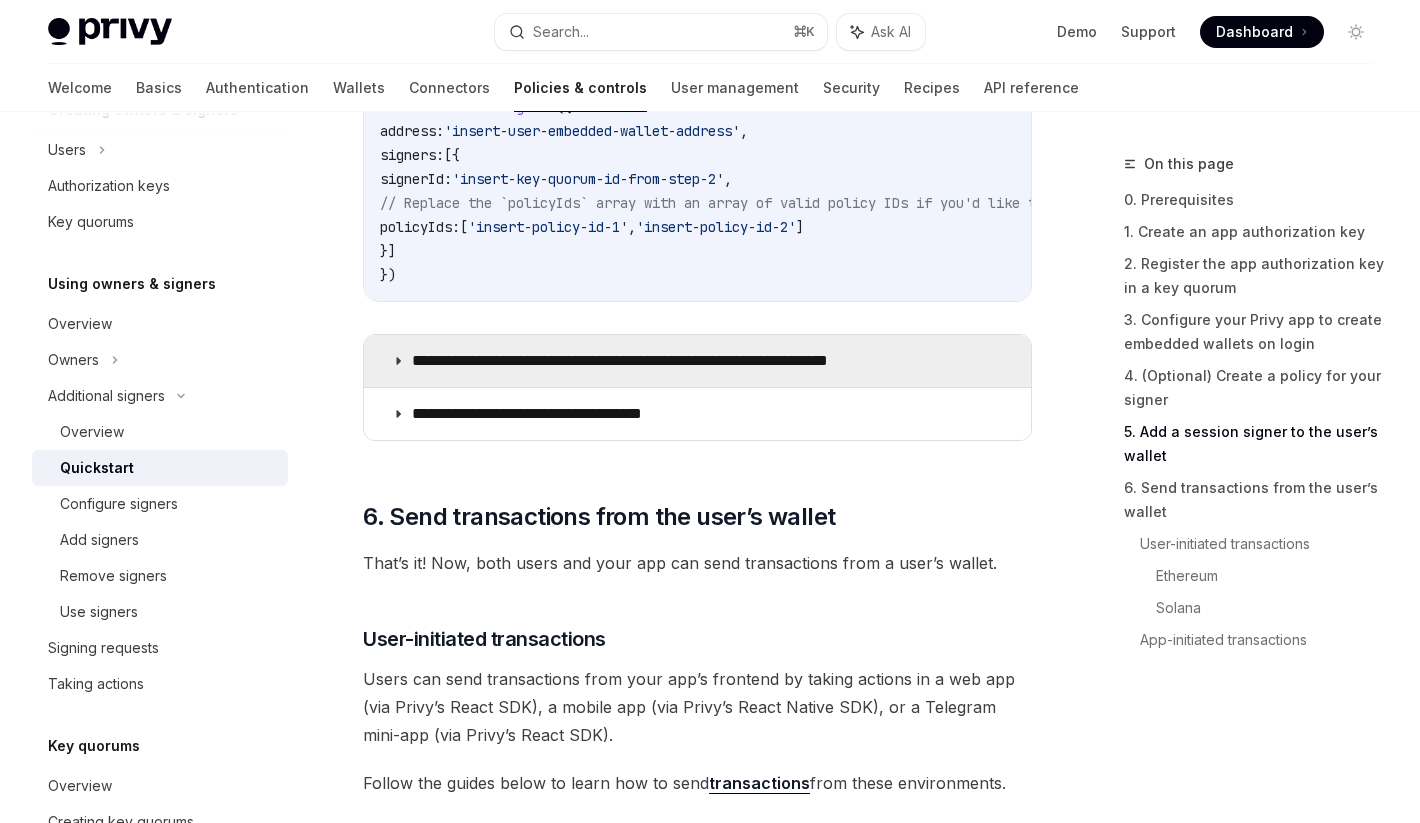 click on "**********" at bounding box center (669, 361) 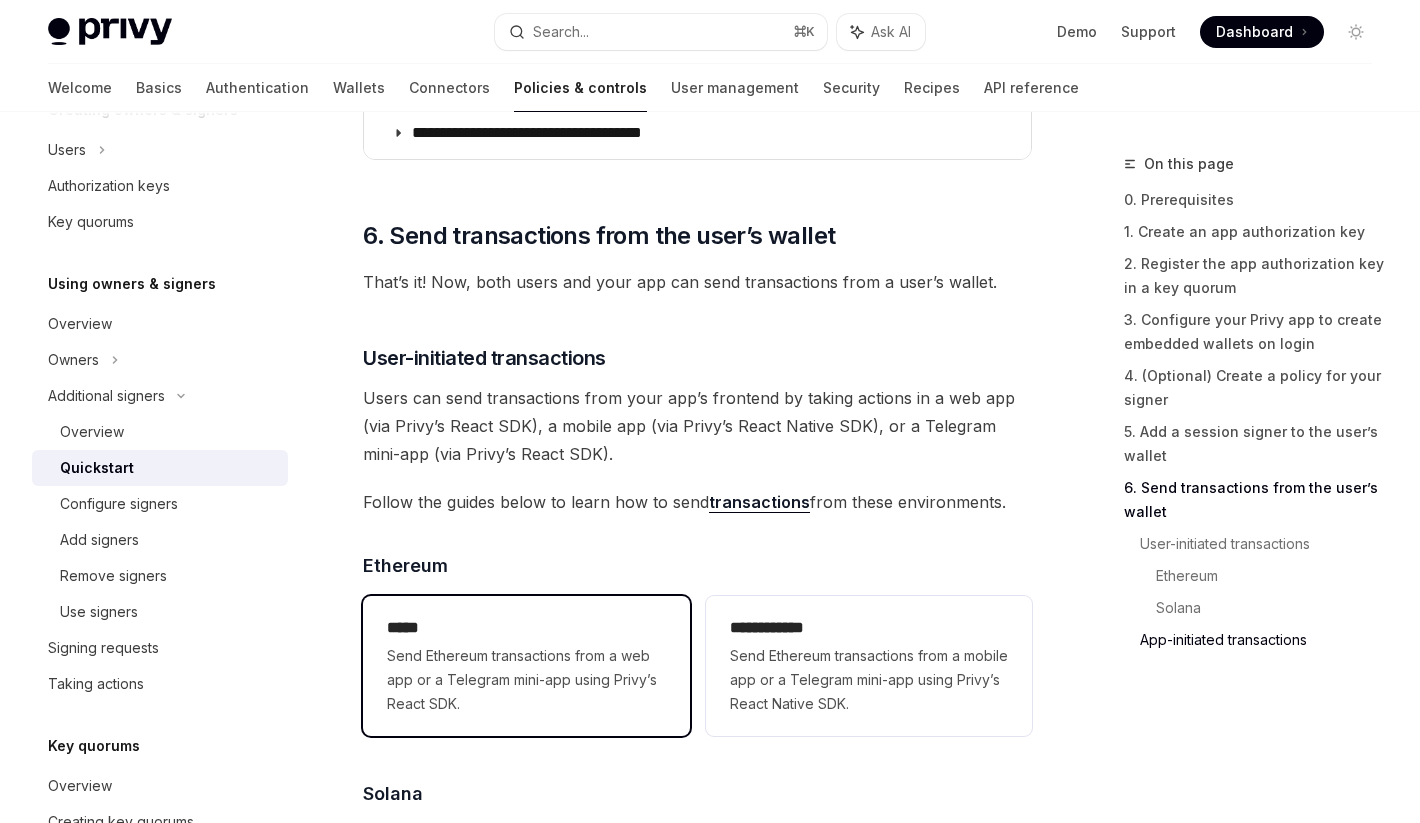 scroll, scrollTop: 5067, scrollLeft: 0, axis: vertical 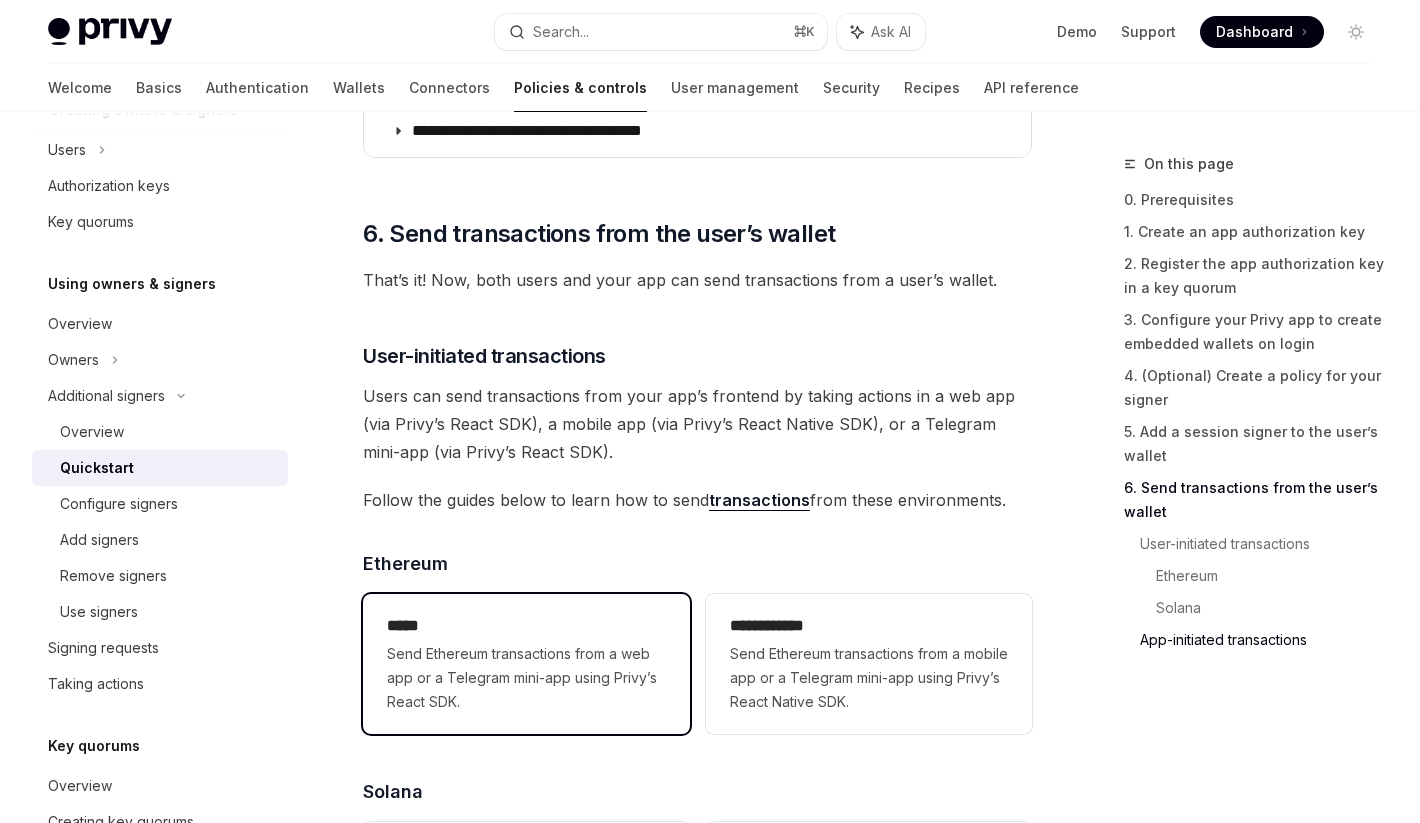click on "Send Ethereum transactions from a web app or a Telegram mini-app using Privy’s React SDK." at bounding box center (526, 678) 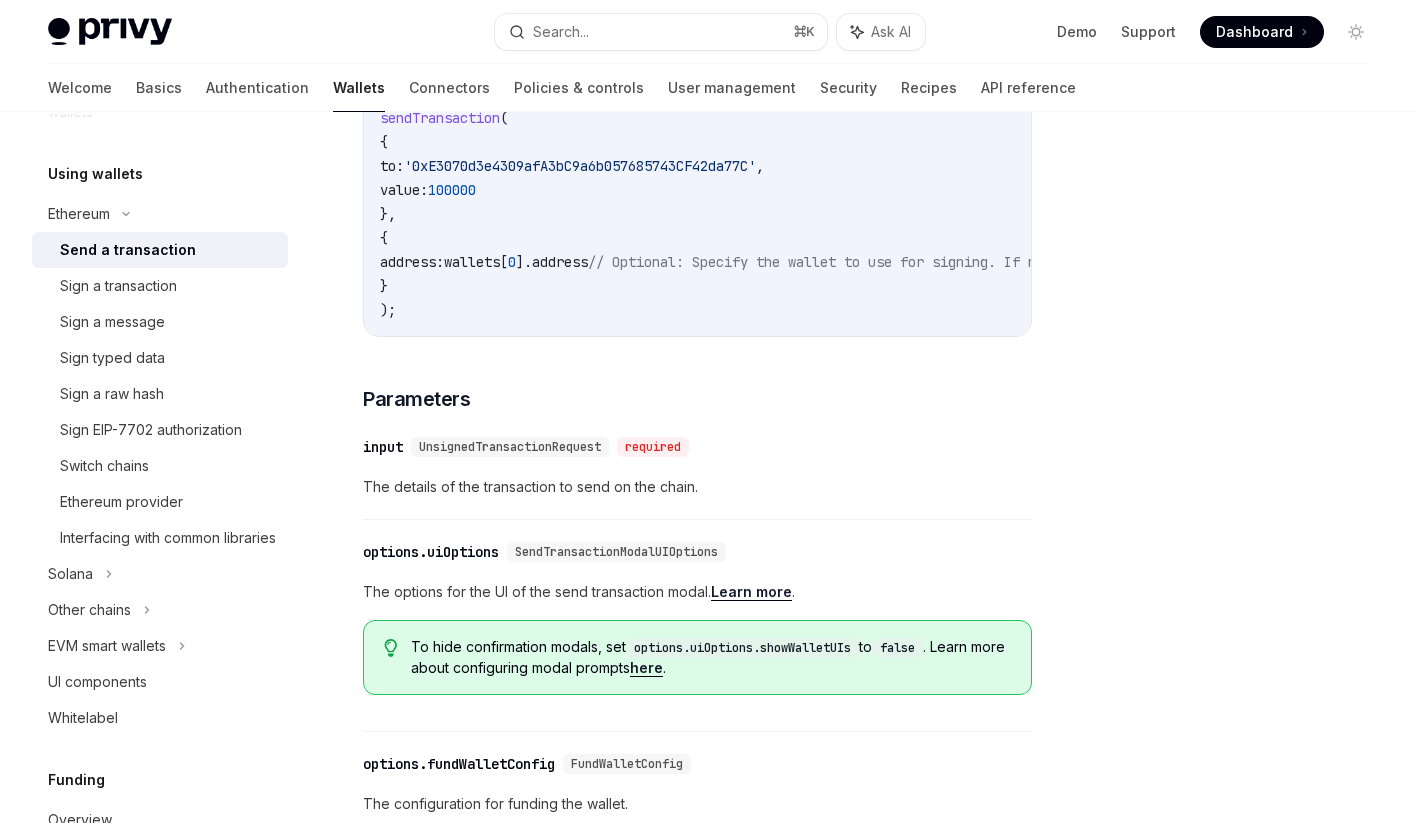 scroll, scrollTop: 583, scrollLeft: 0, axis: vertical 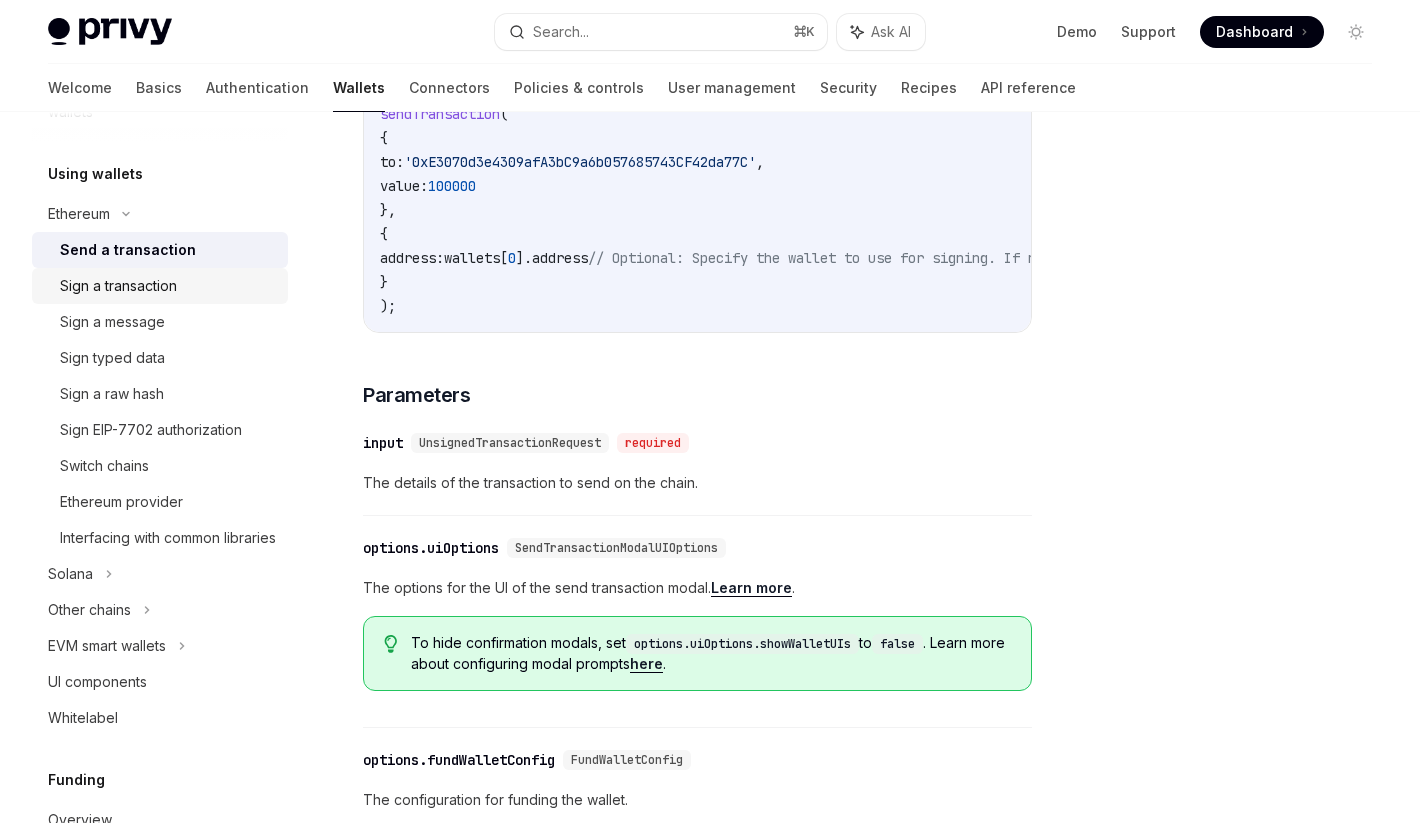 click on "Sign a transaction" at bounding box center [168, 286] 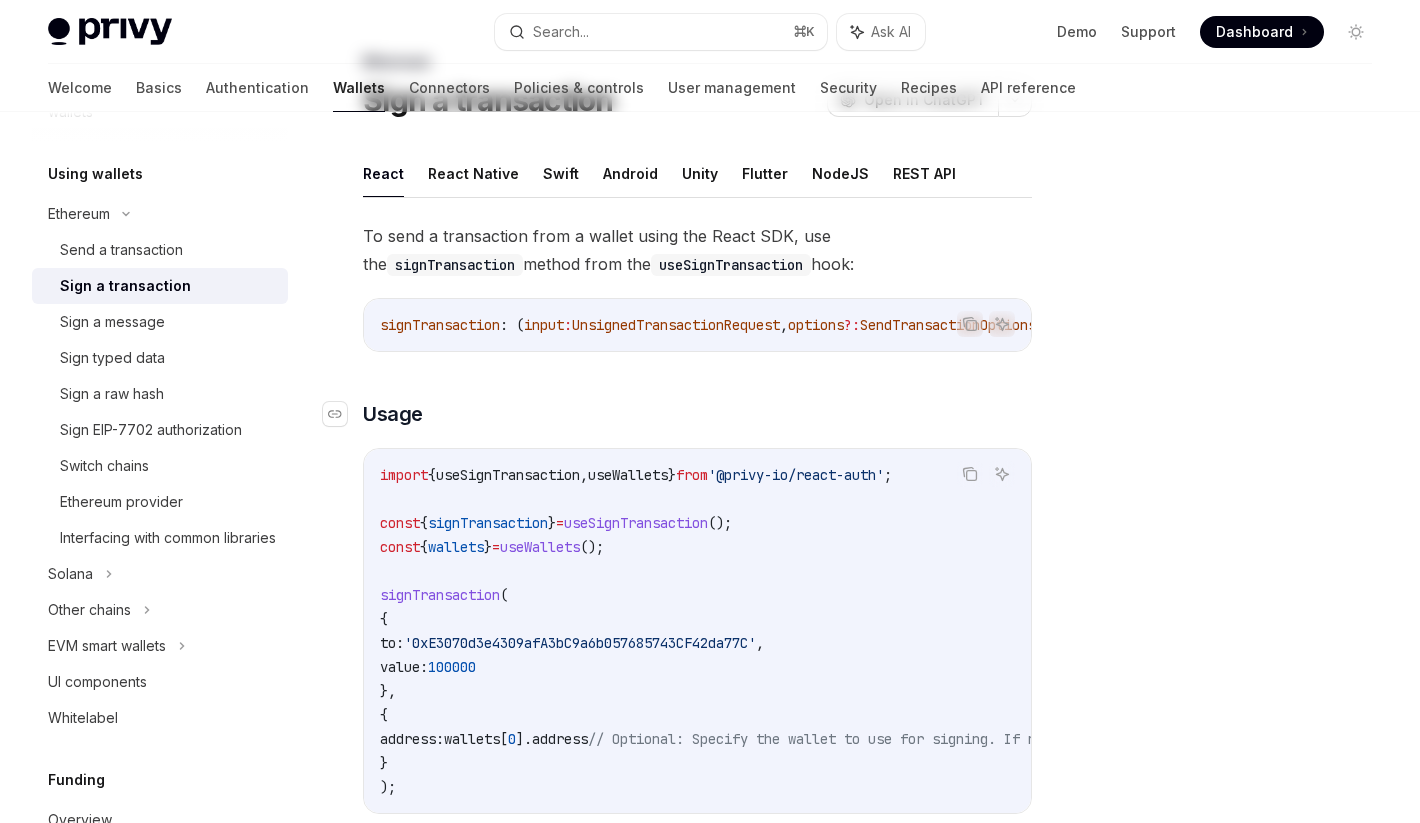 scroll, scrollTop: 0, scrollLeft: 0, axis: both 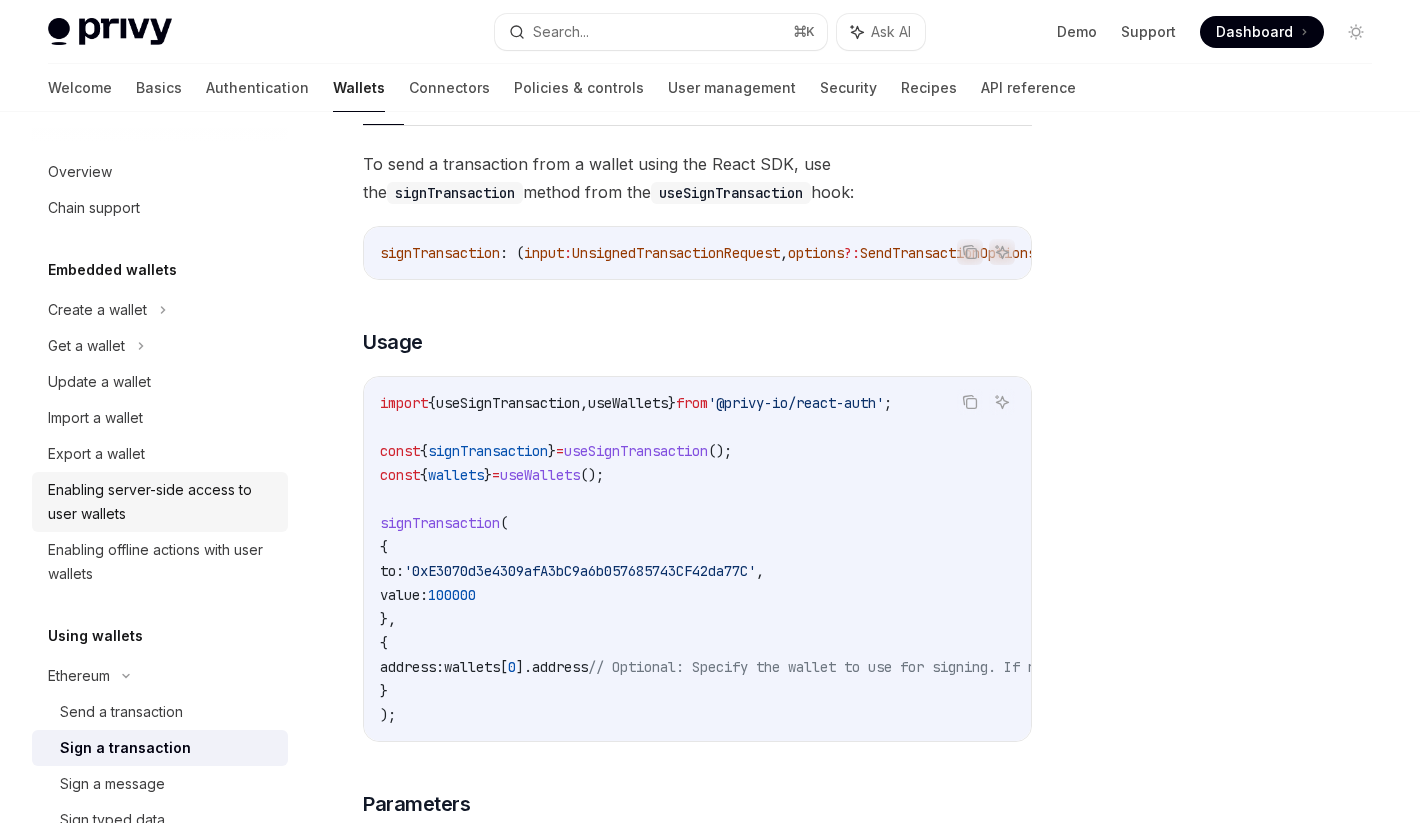click on "Enabling server-side access to user wallets" at bounding box center (162, 502) 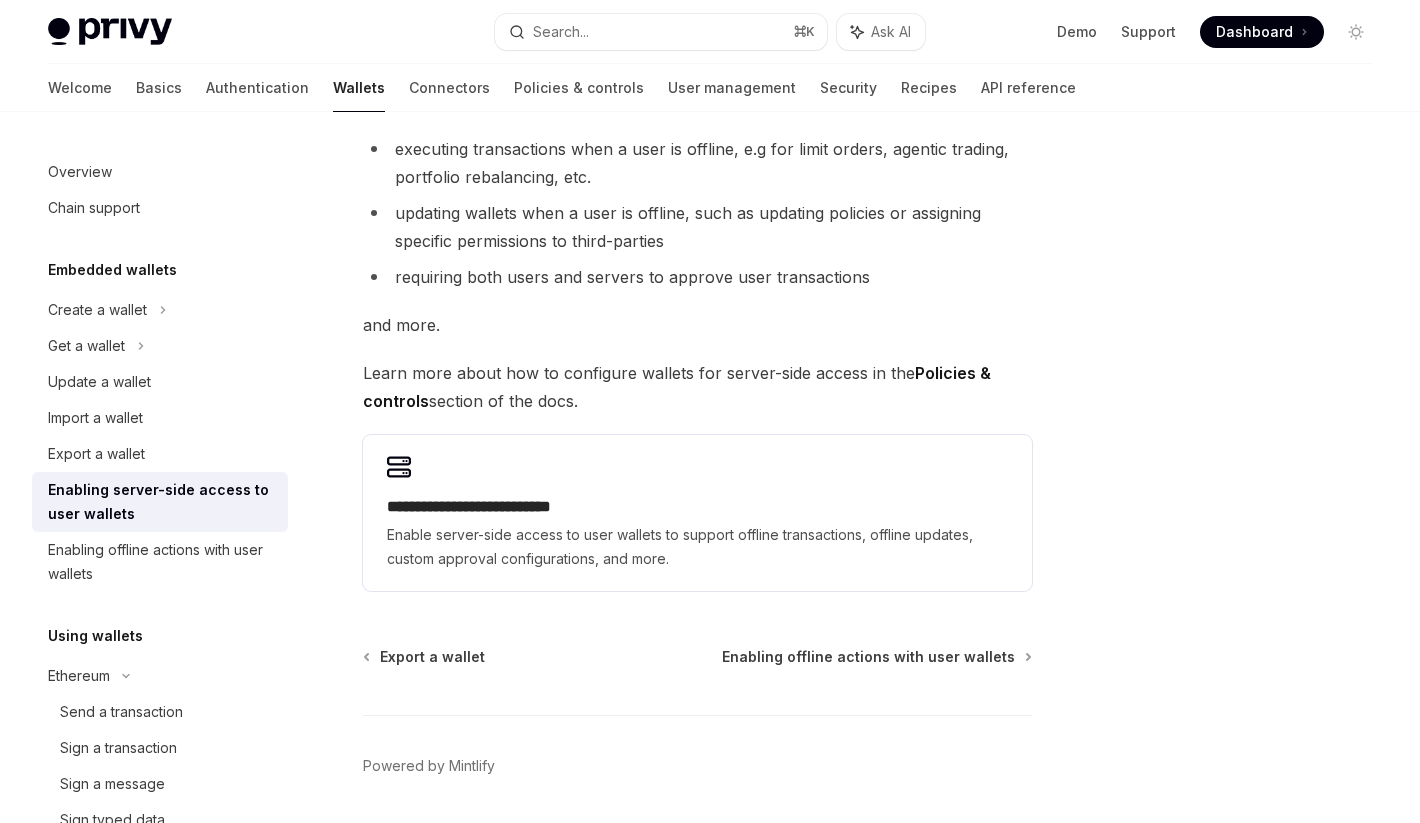 scroll, scrollTop: 312, scrollLeft: 0, axis: vertical 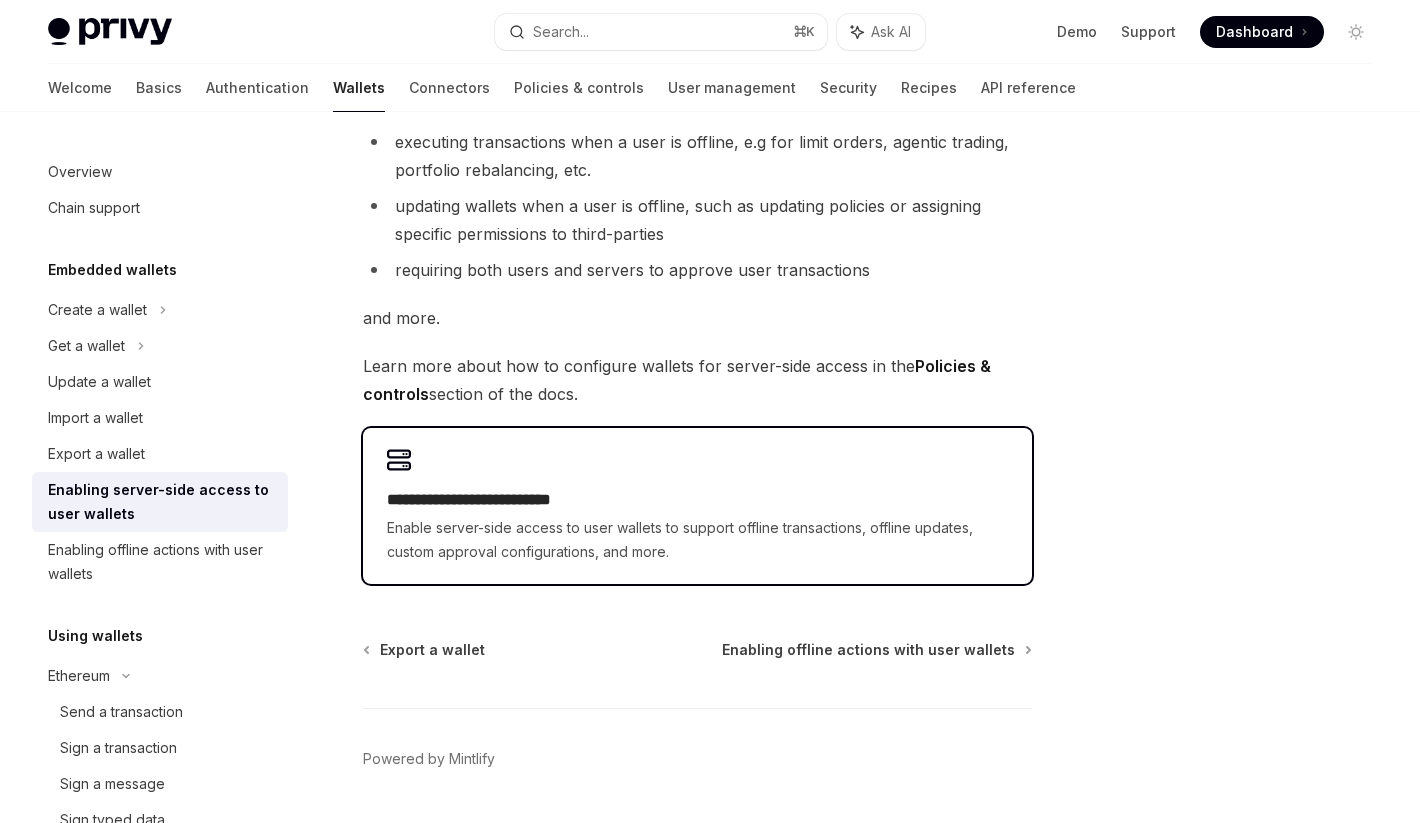 click on "Enable server-side access to user wallets to support offline transactions, offline updates, custom
approval configurations, and more." at bounding box center (697, 540) 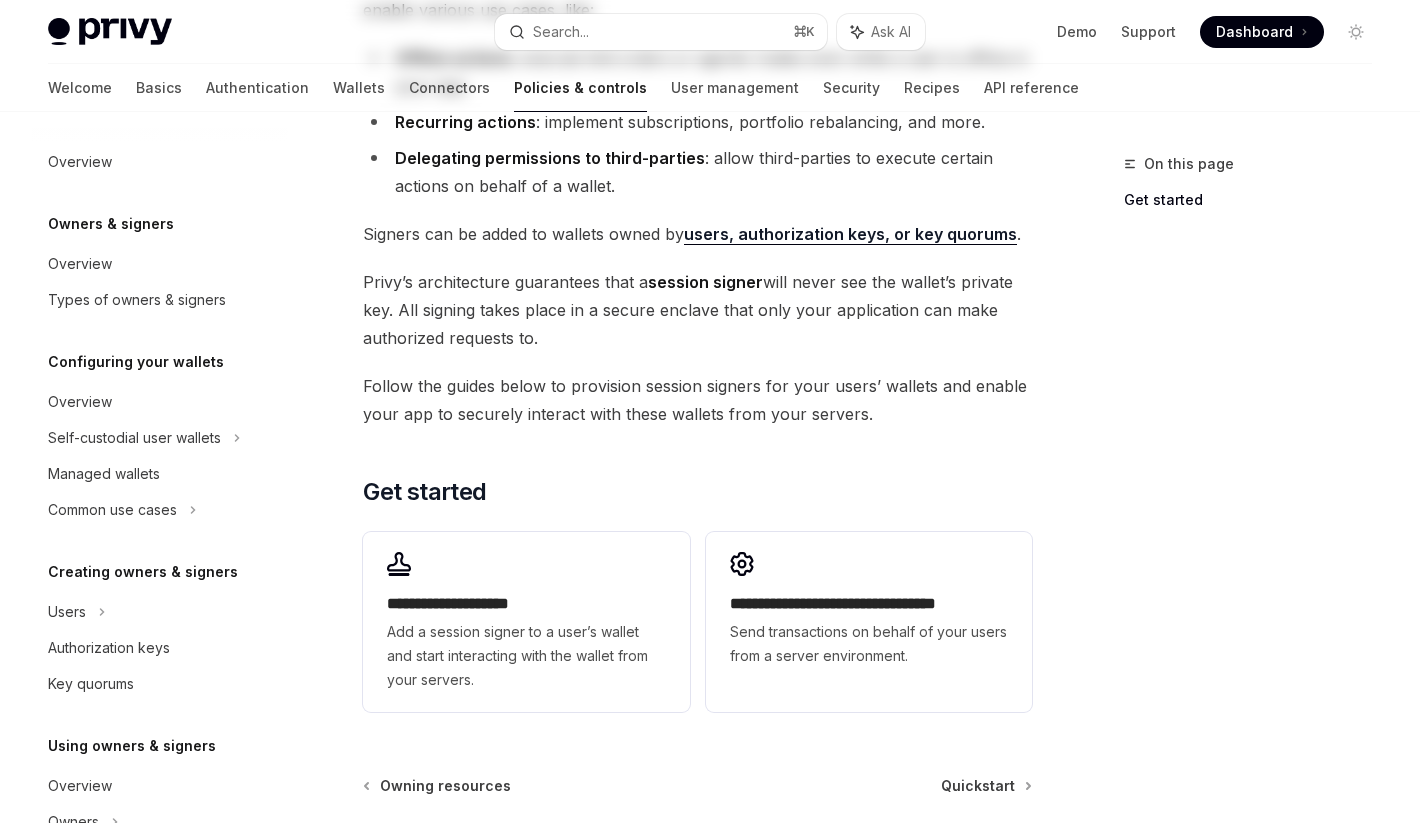 scroll, scrollTop: 0, scrollLeft: 0, axis: both 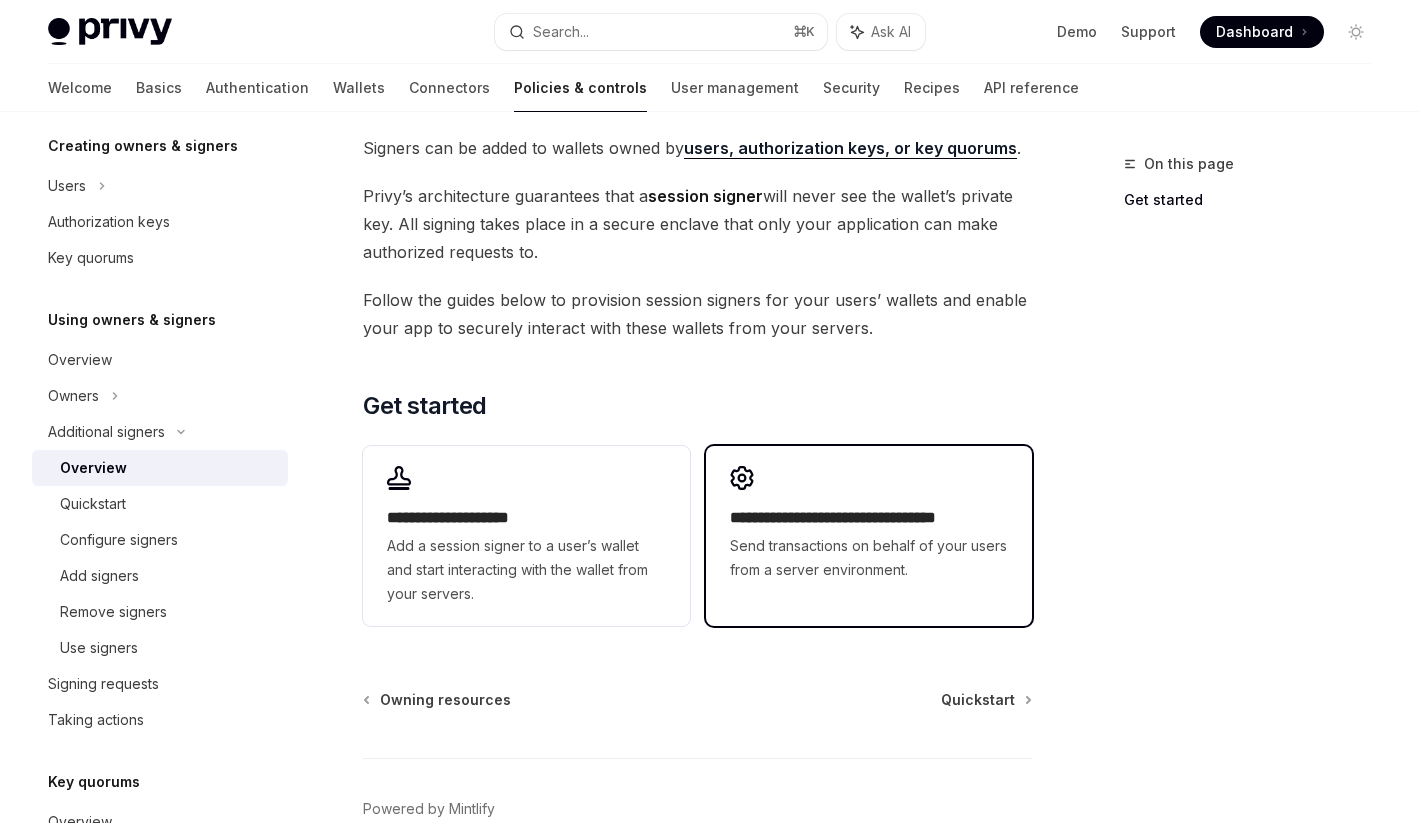 click on "Send transactions on behalf of your users from a server environment." at bounding box center [869, 558] 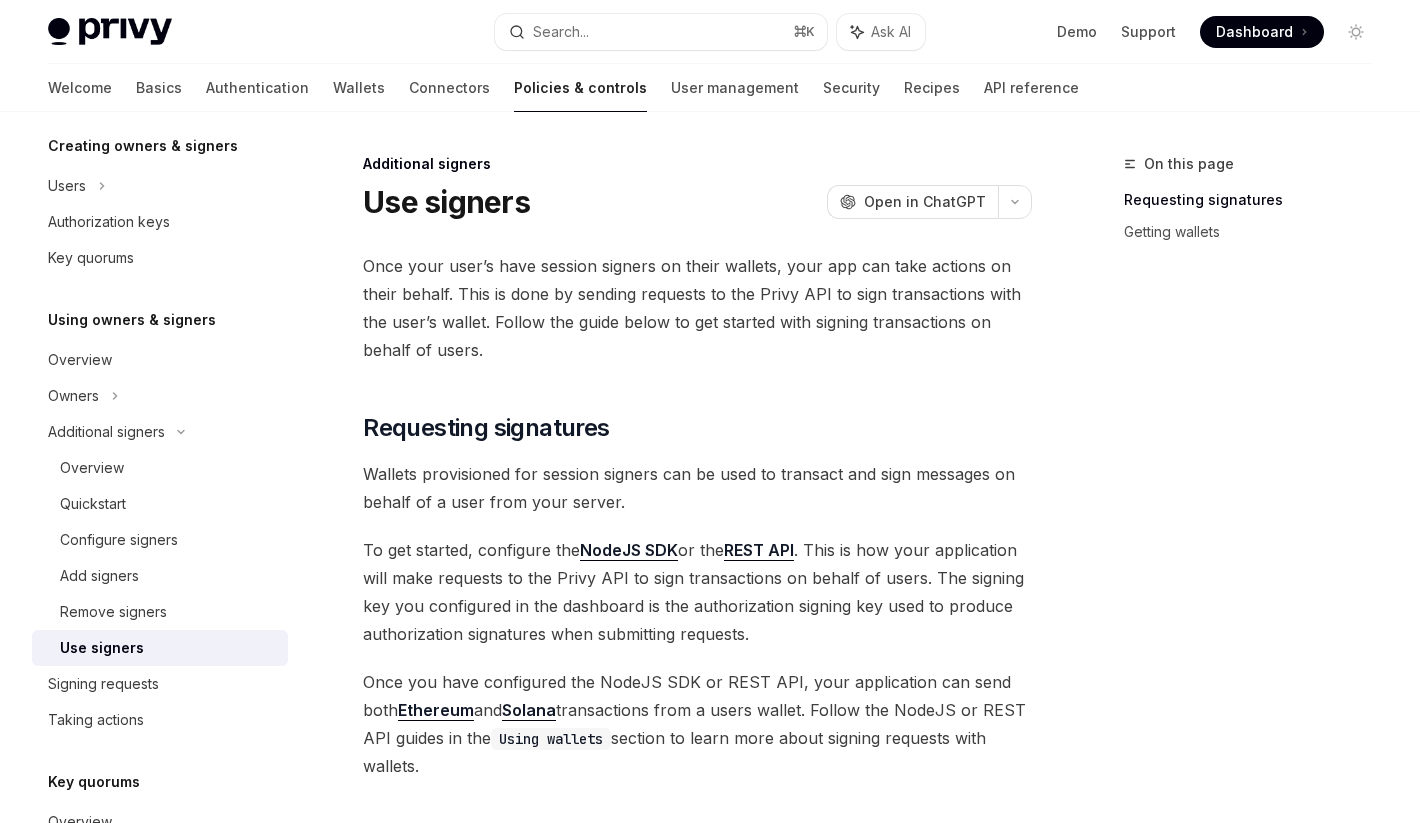type on "*" 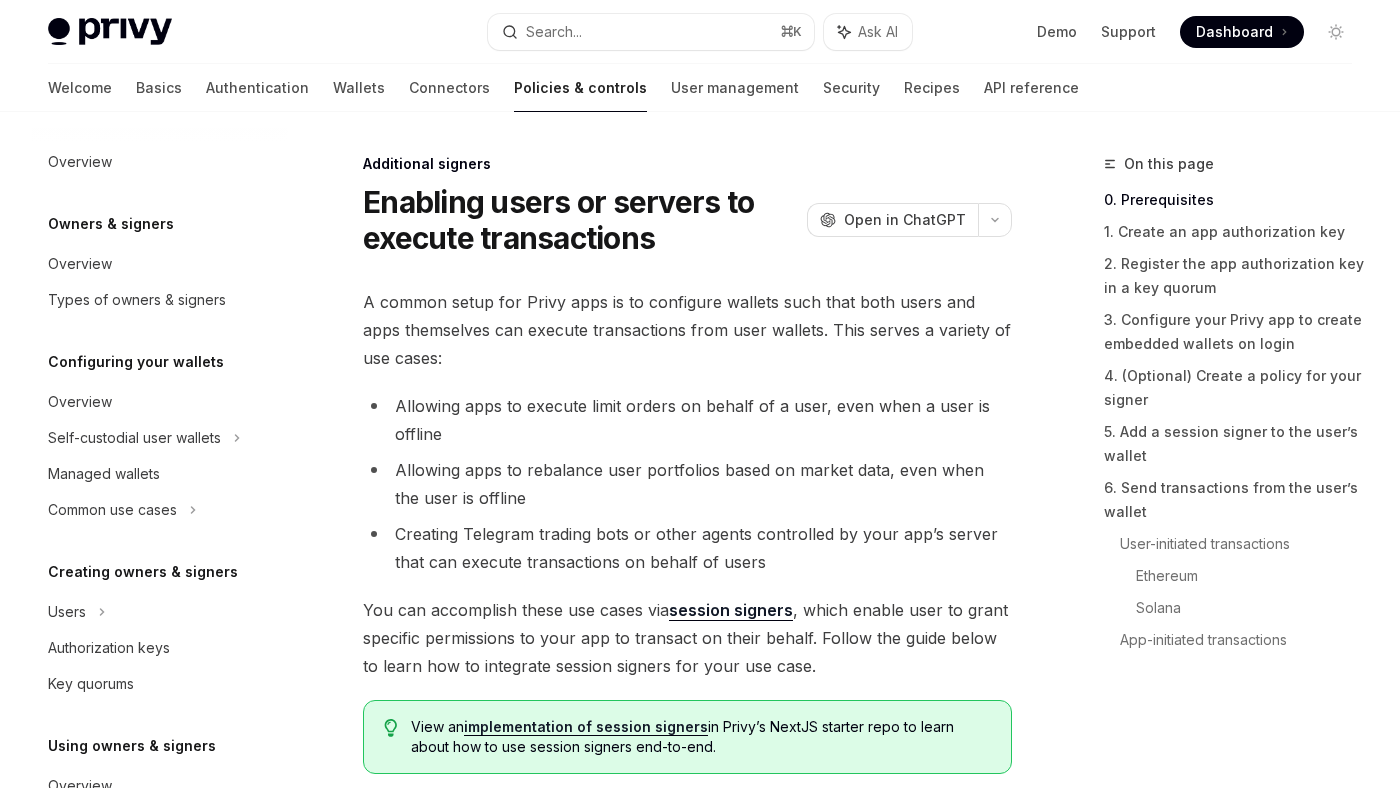 scroll, scrollTop: 775, scrollLeft: 0, axis: vertical 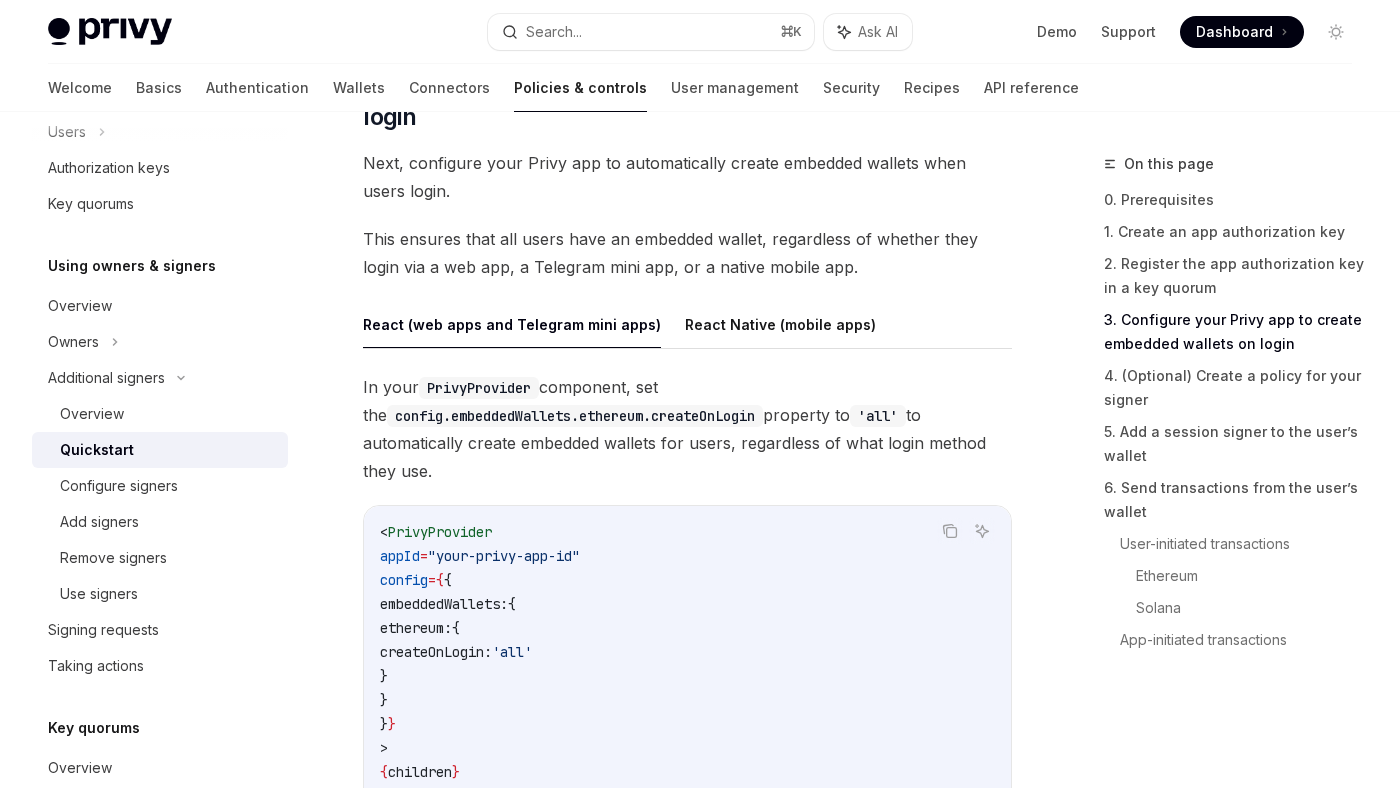 click on "In your  PrivyProvider  component, set the  config.embeddedWallets.ethereum.createOnLogin  property to  'all'  to automatically create embedded wallets for users, regardless of what login method they use." at bounding box center [687, 429] 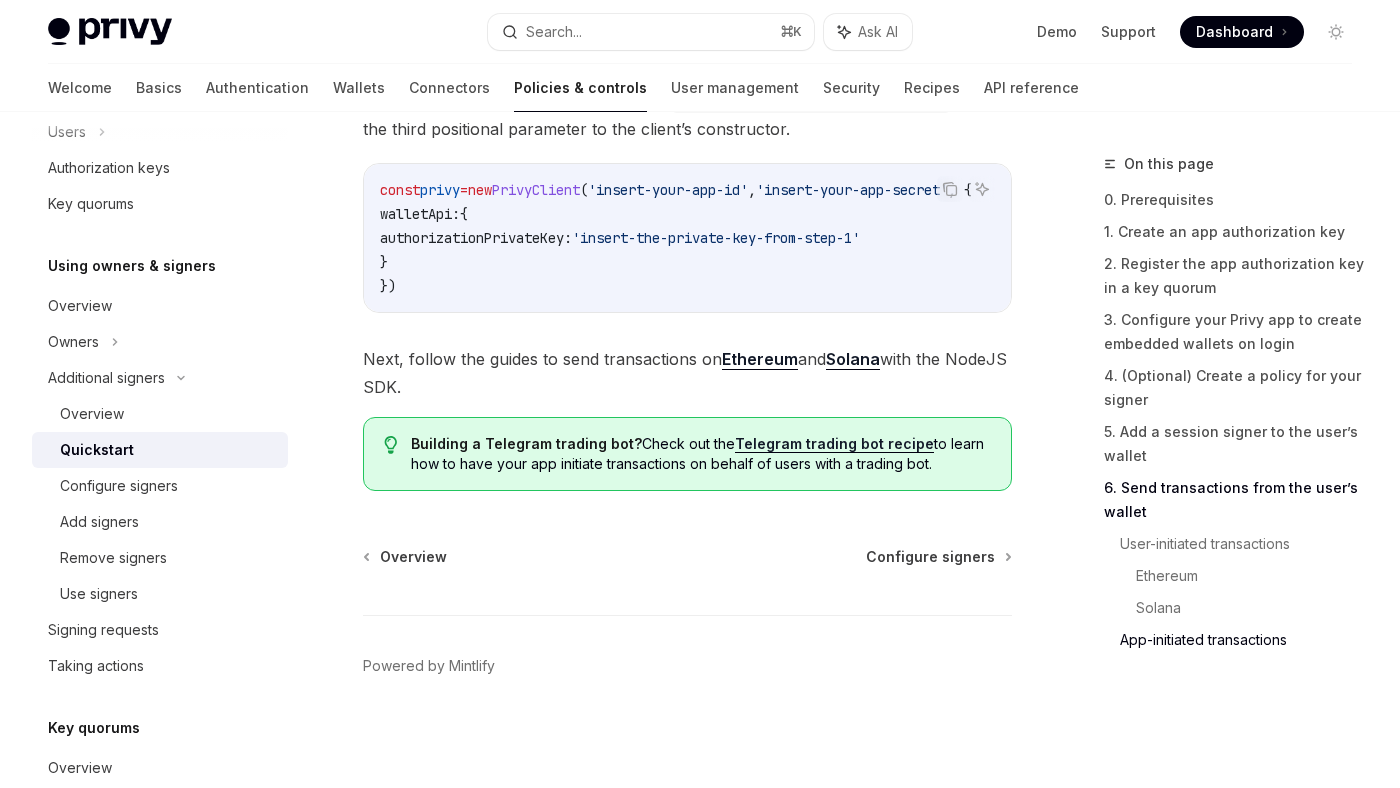 scroll, scrollTop: 5452, scrollLeft: 0, axis: vertical 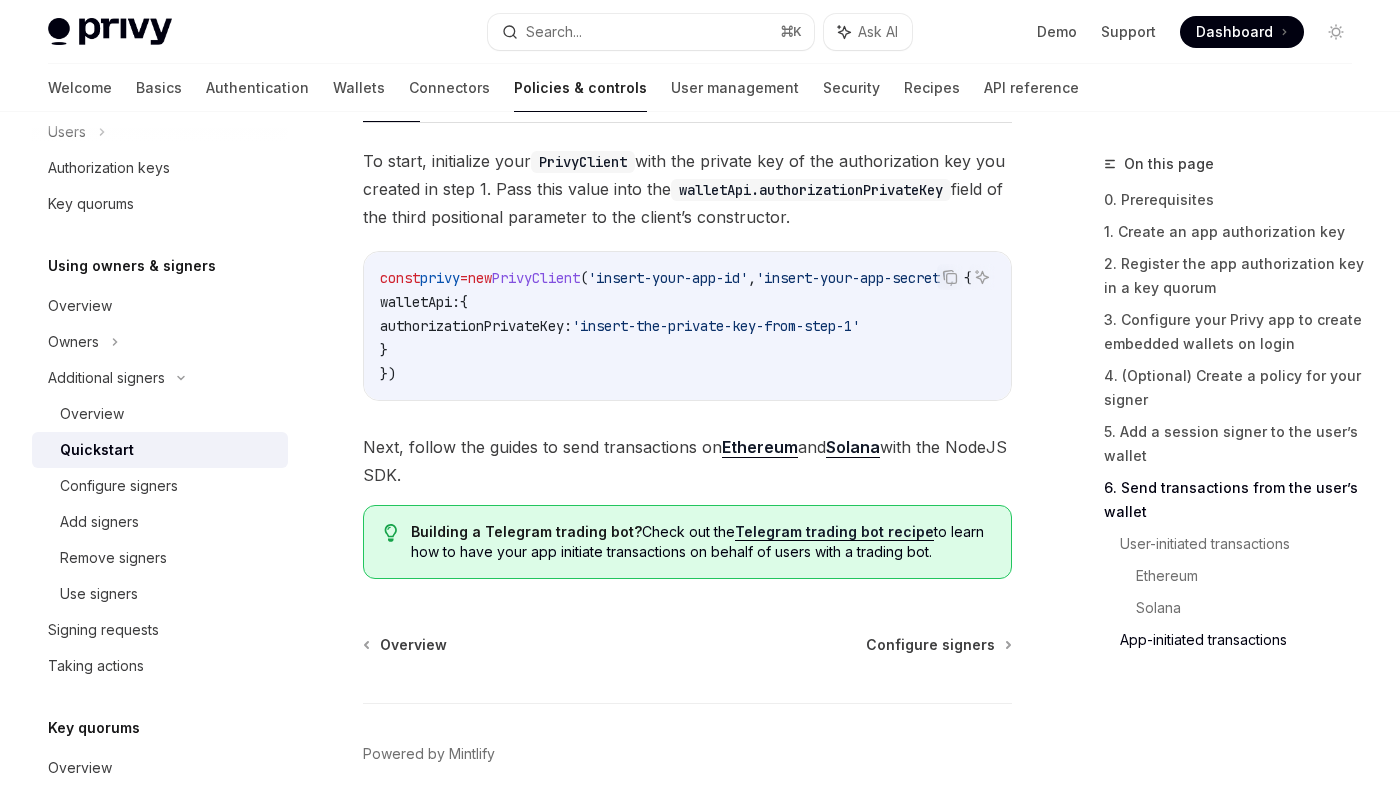 click on "6. Send transactions from the user’s wallet" at bounding box center (1236, 500) 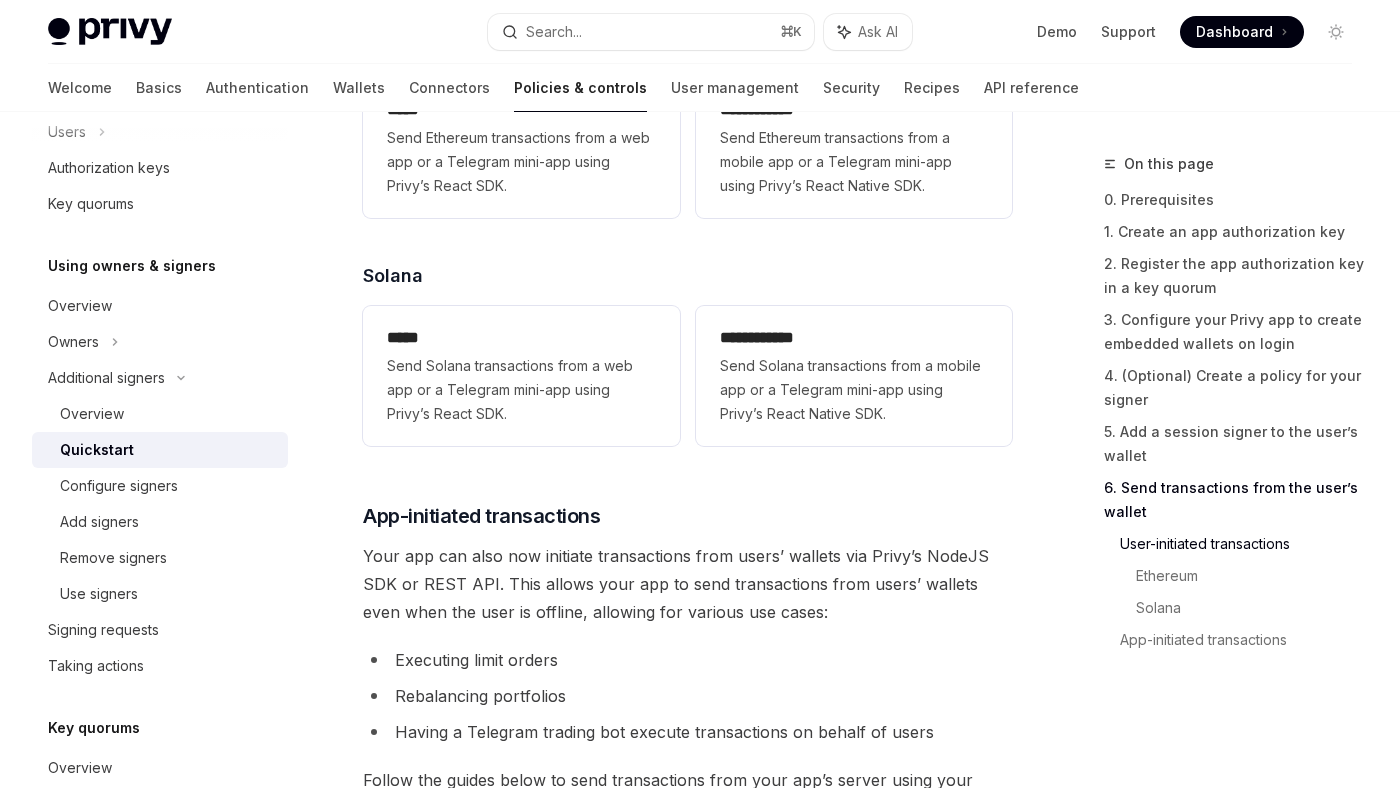 scroll, scrollTop: 4724, scrollLeft: 0, axis: vertical 